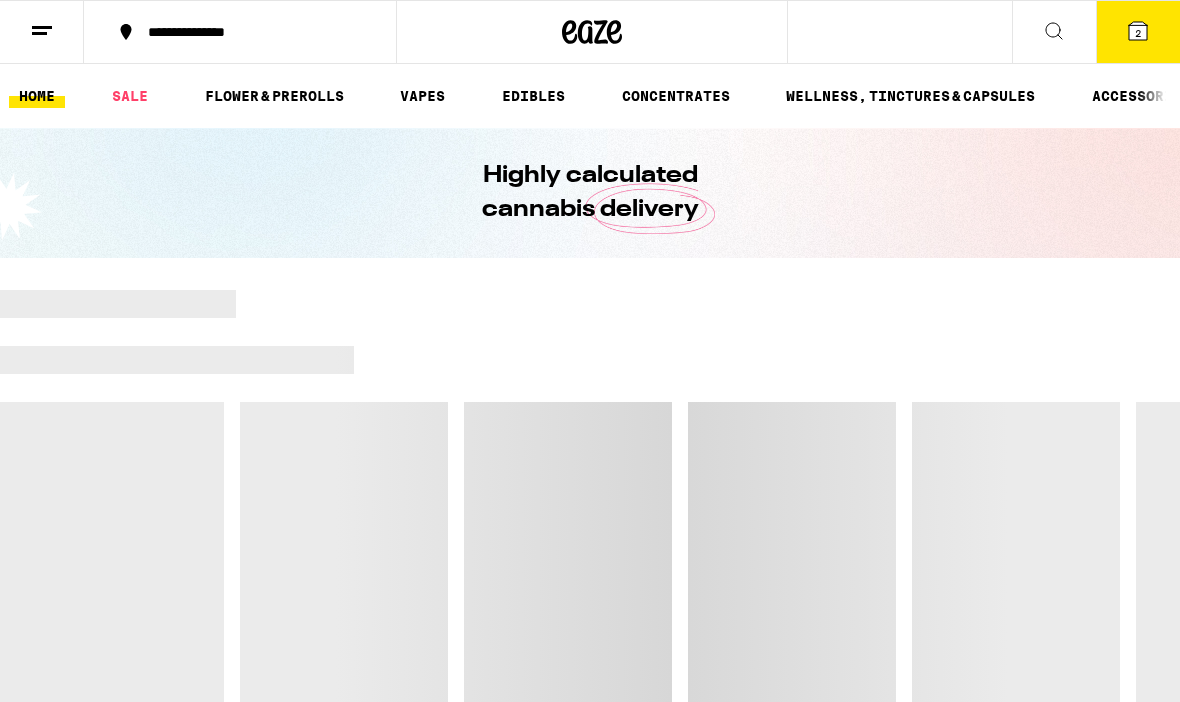 scroll, scrollTop: 0, scrollLeft: 0, axis: both 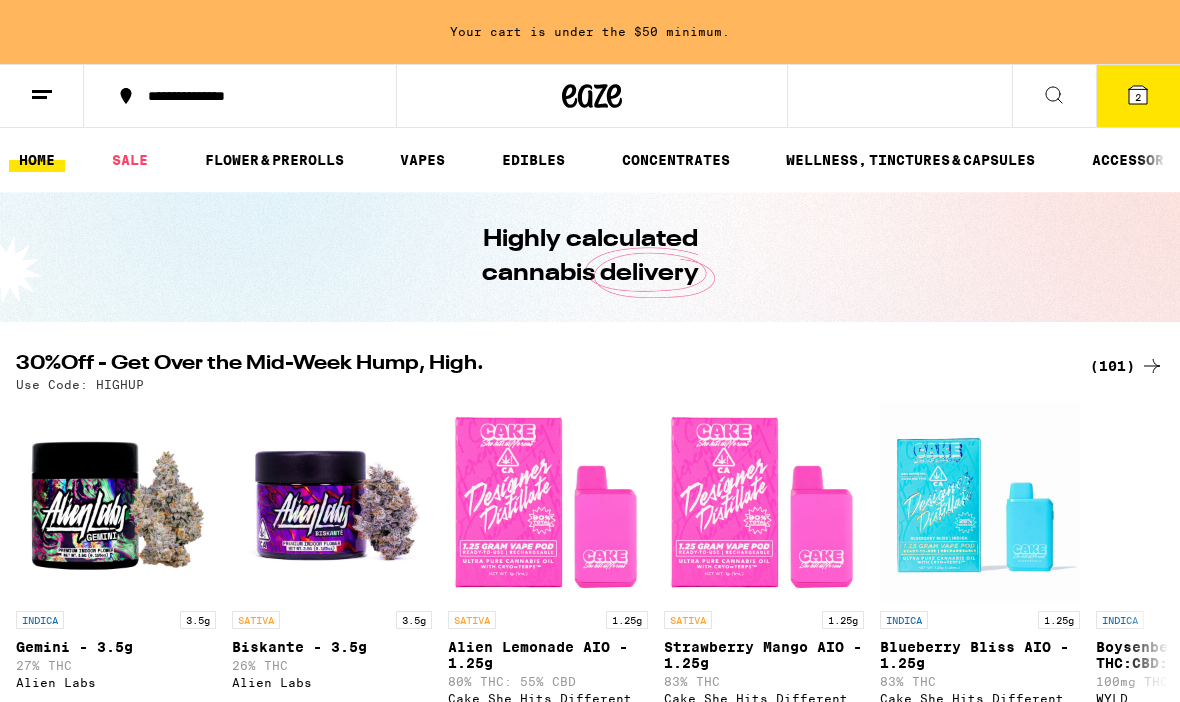 click on "FLOWER & PREROLLS" at bounding box center (274, 160) 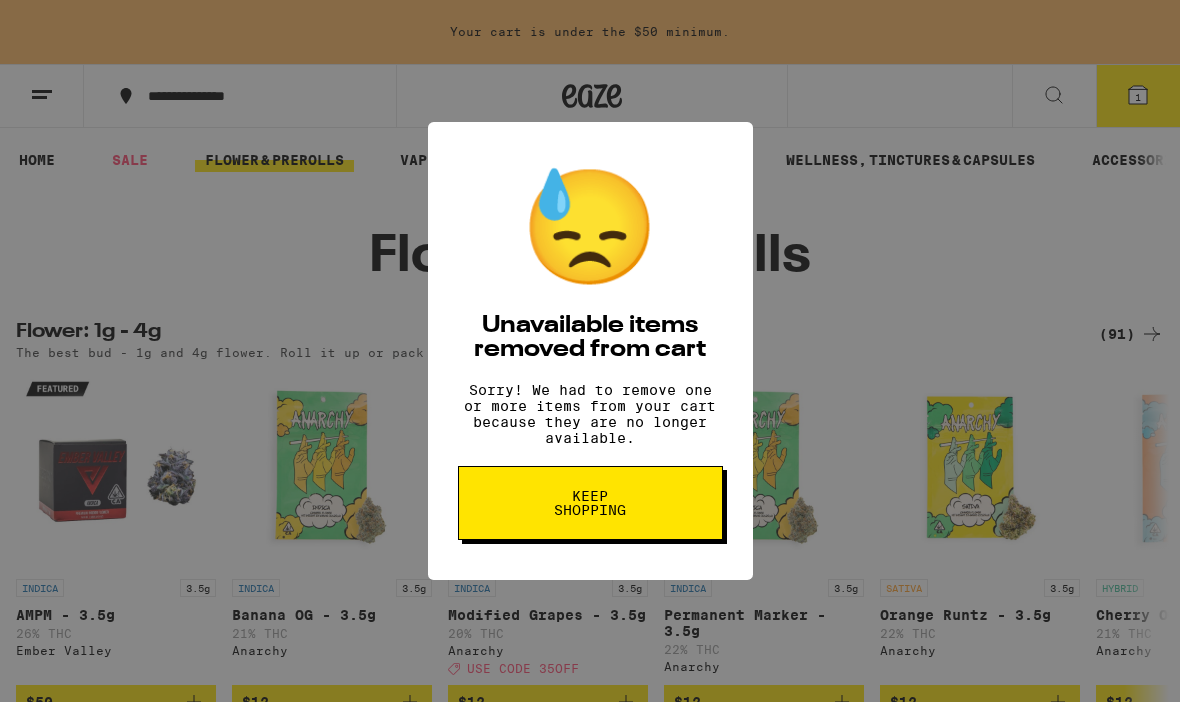 click on "Keep Shopping" at bounding box center (590, 503) 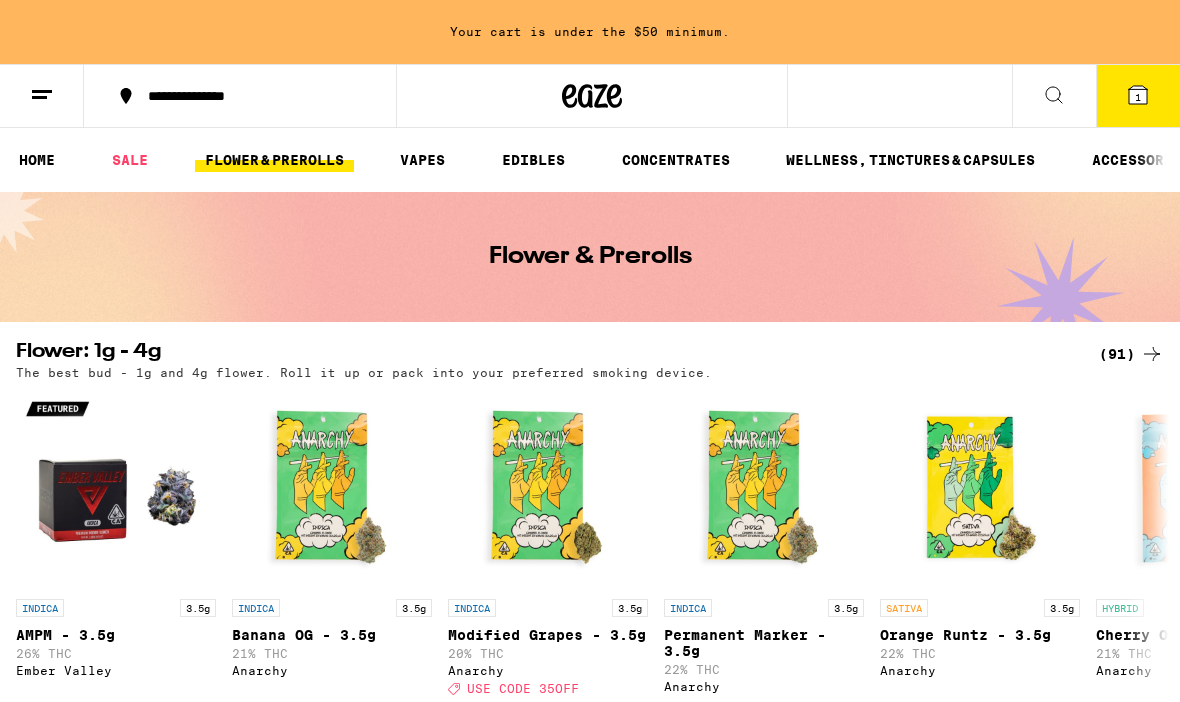 scroll, scrollTop: 0, scrollLeft: 0, axis: both 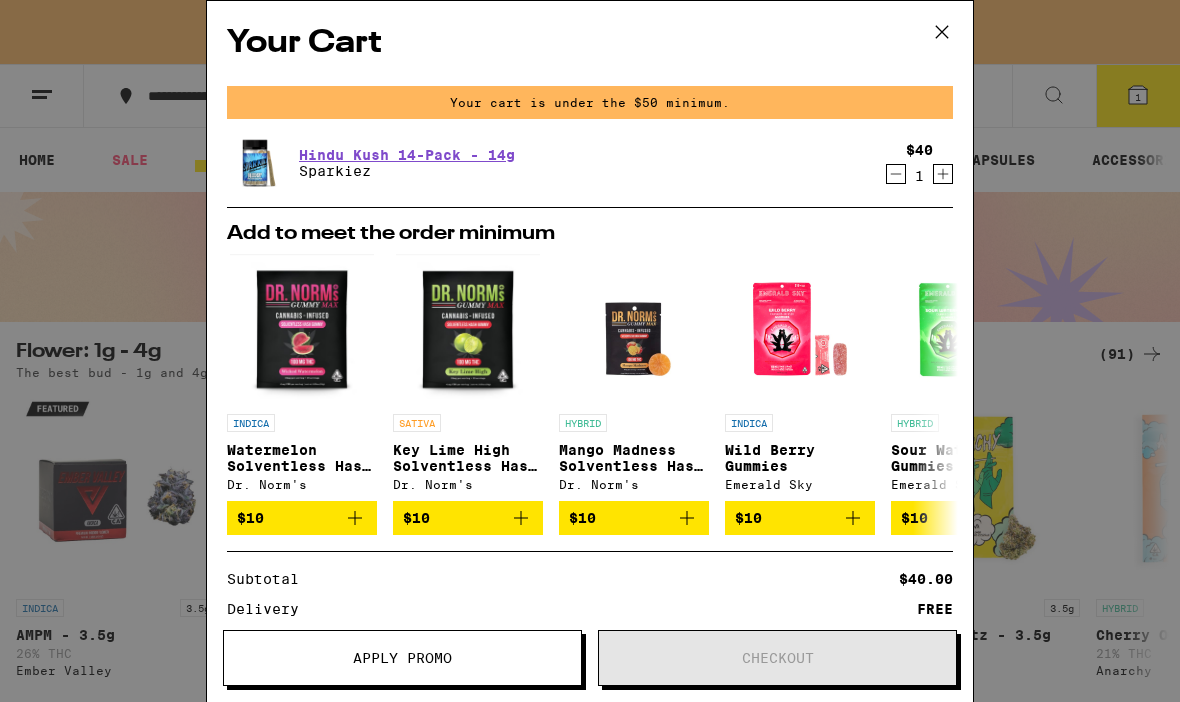 click on "Hindu Kush 14-Pack - 14g" at bounding box center [407, 155] 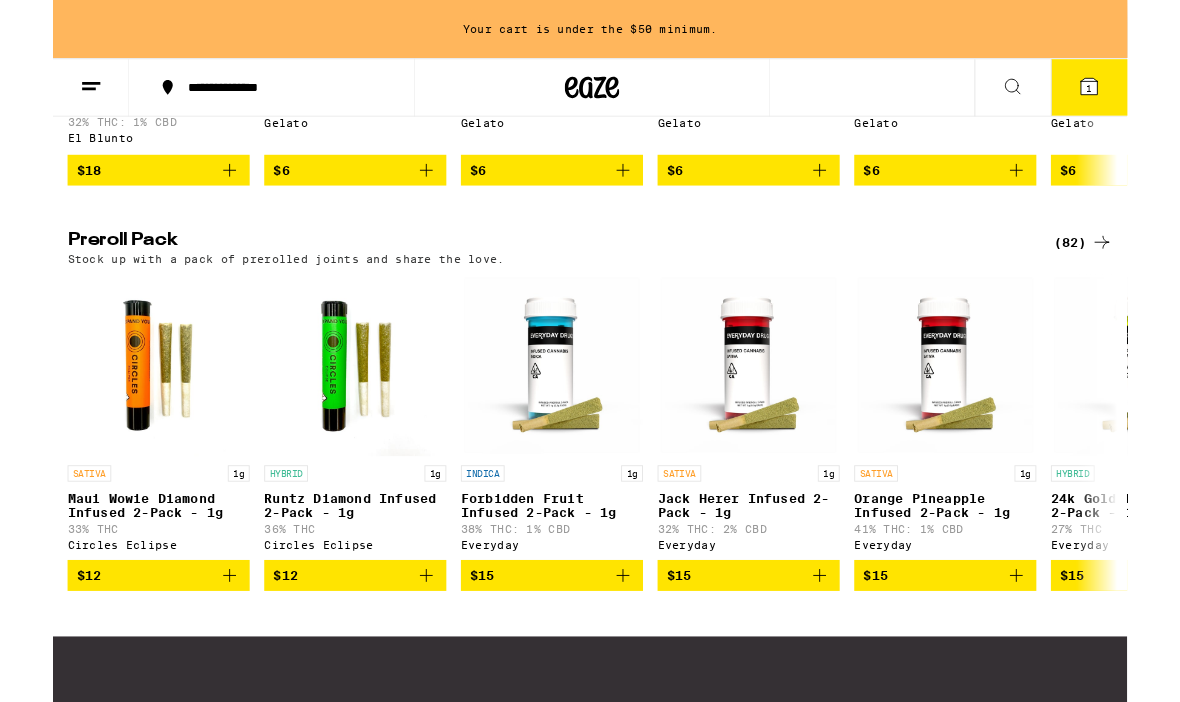 scroll, scrollTop: 1430, scrollLeft: 0, axis: vertical 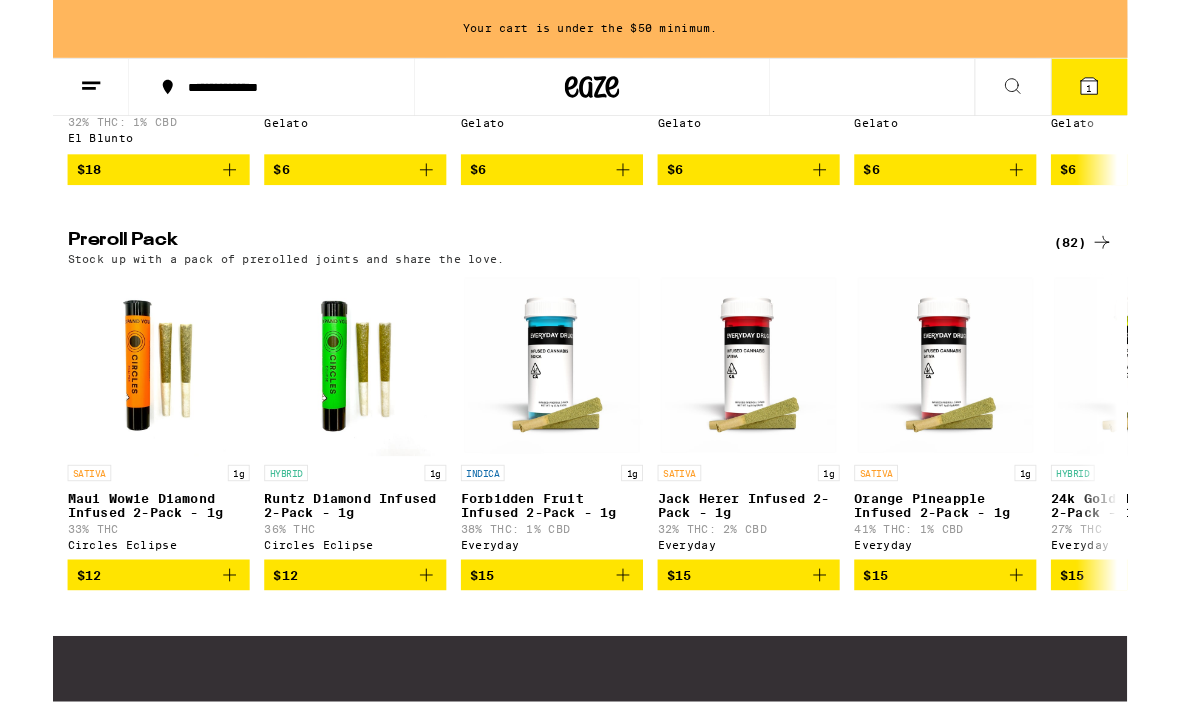 click on "(82)" at bounding box center (1131, 266) 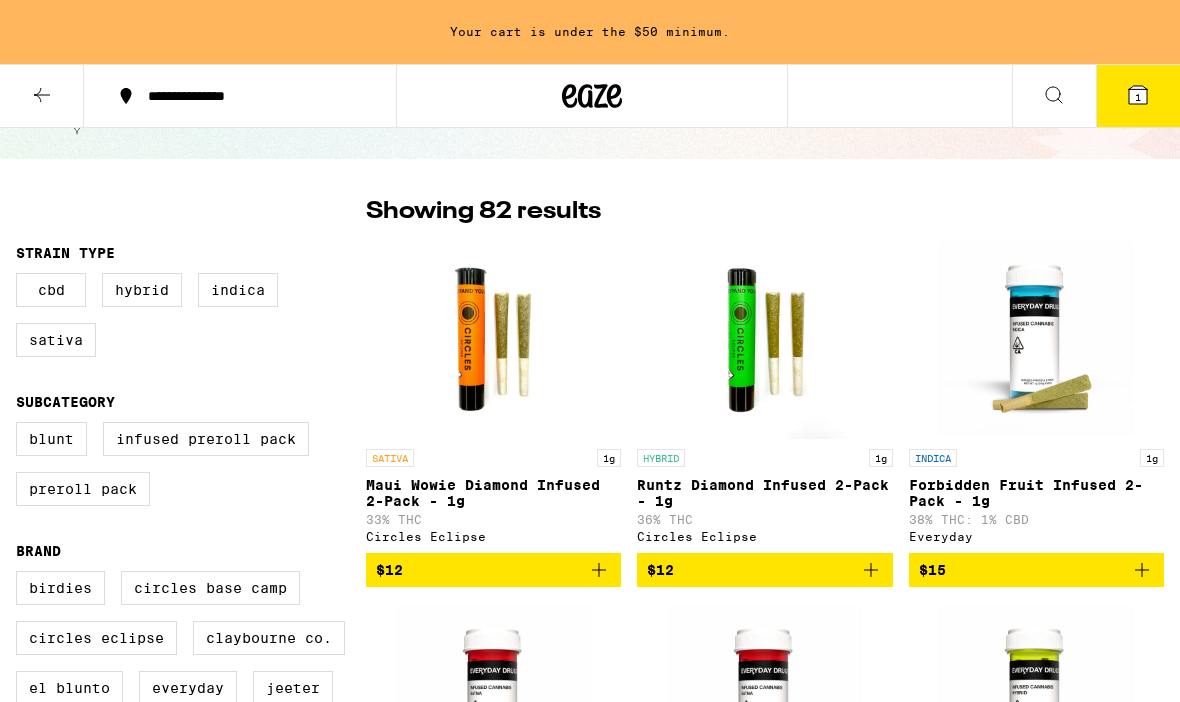 scroll, scrollTop: 97, scrollLeft: 0, axis: vertical 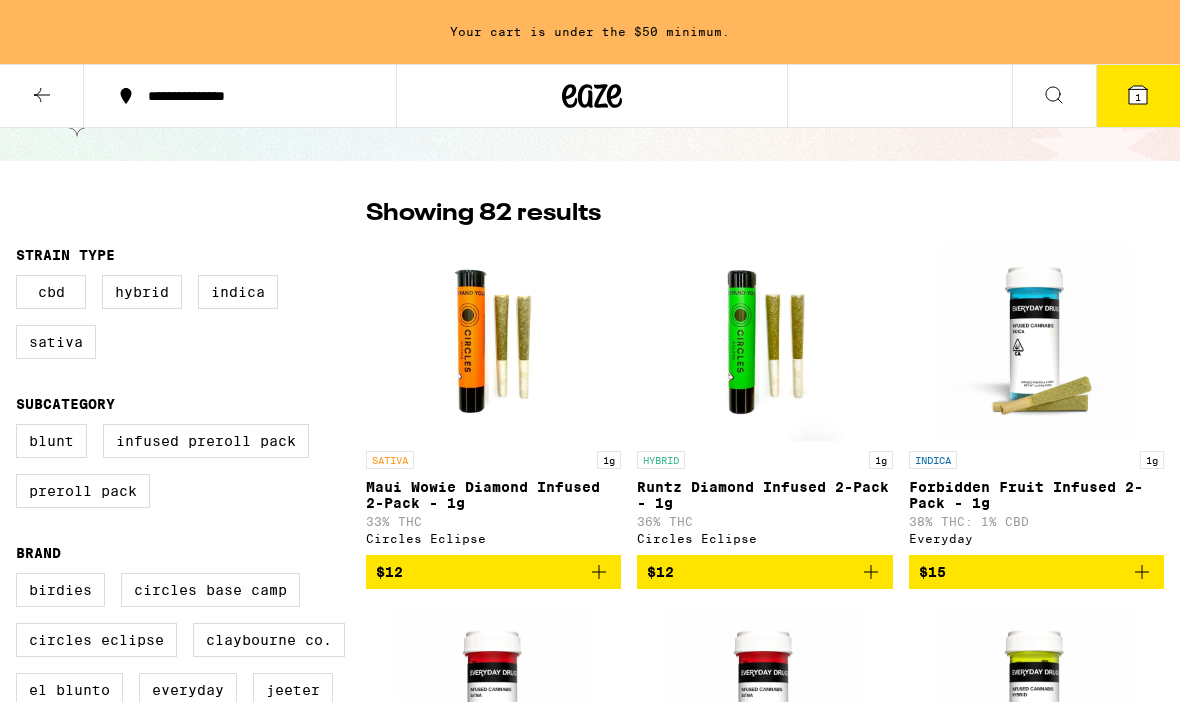 click on "Sativa" at bounding box center [56, 342] 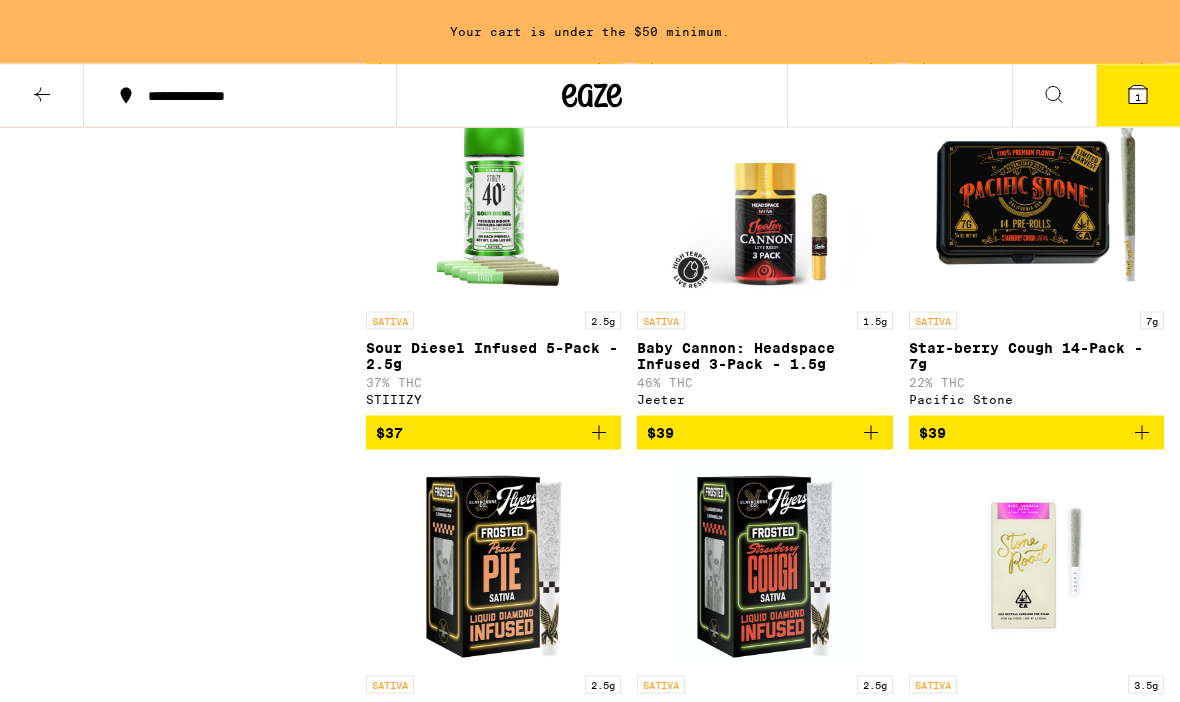 scroll, scrollTop: 2077, scrollLeft: 0, axis: vertical 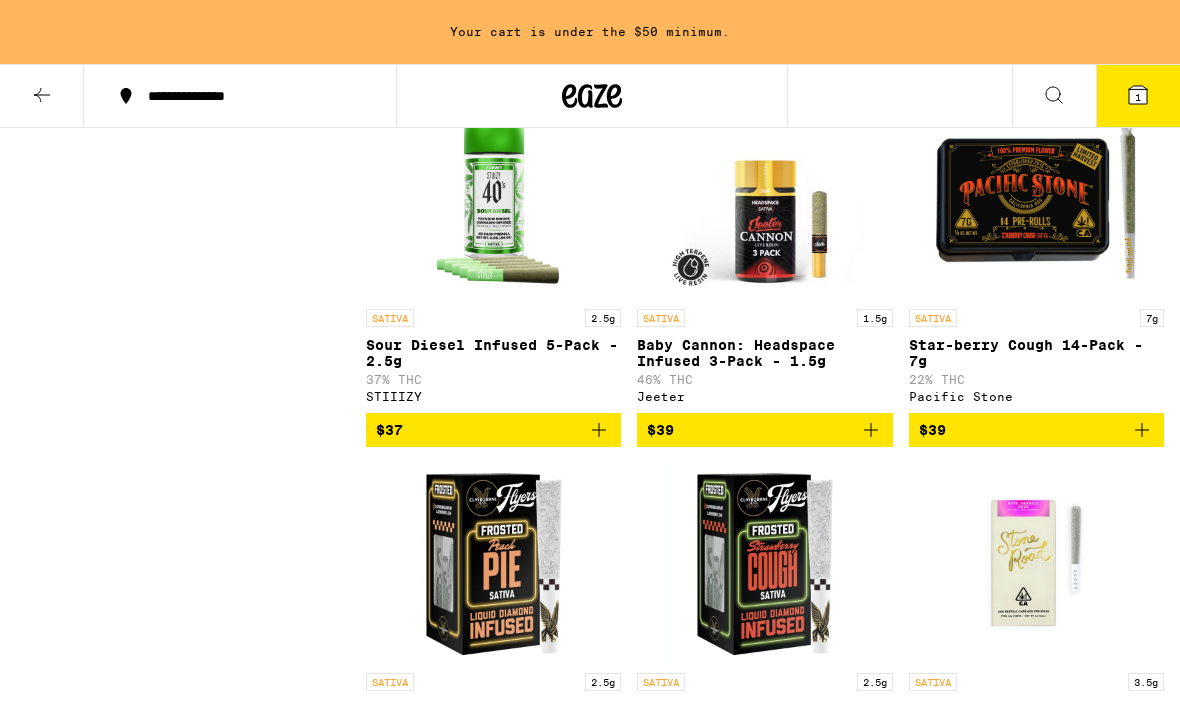 click 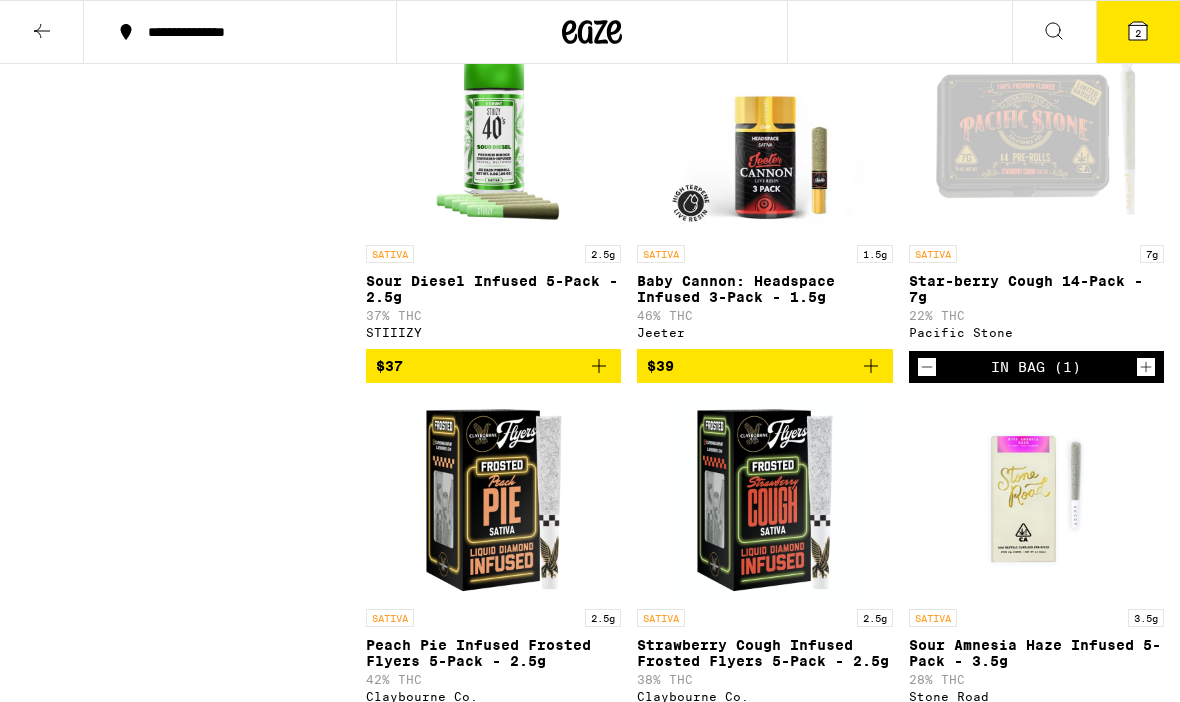 click 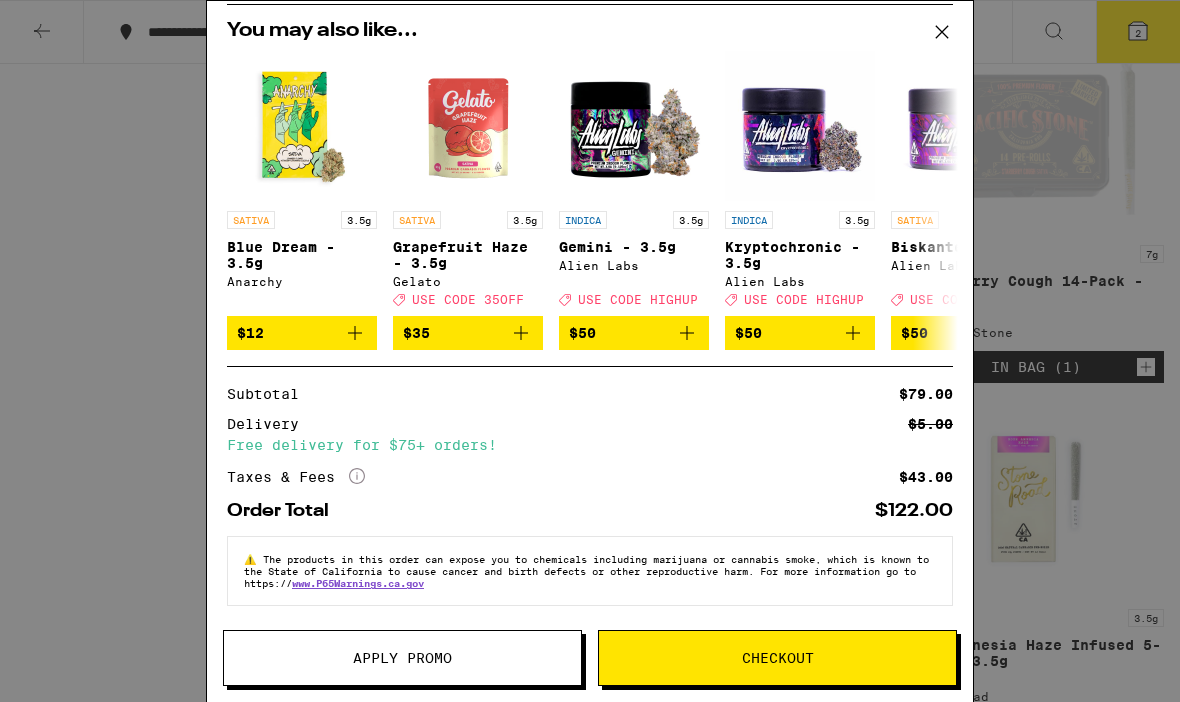 scroll, scrollTop: 230, scrollLeft: 0, axis: vertical 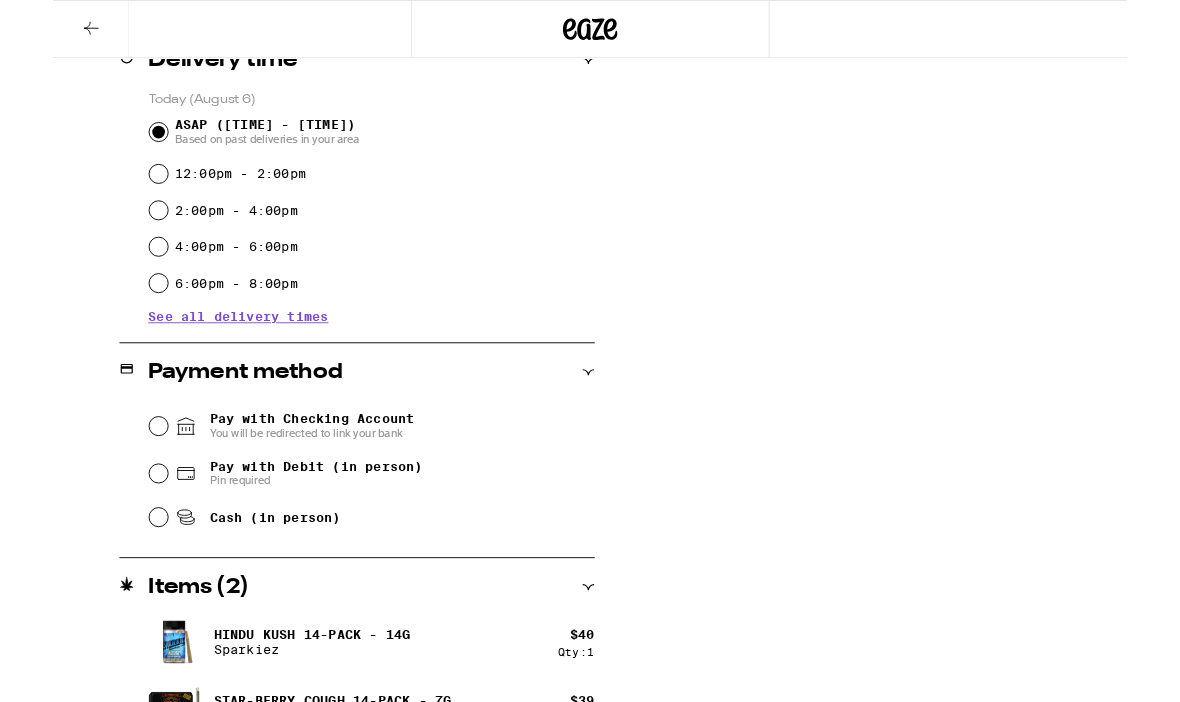 click on "Cash (in person)" at bounding box center [116, 568] 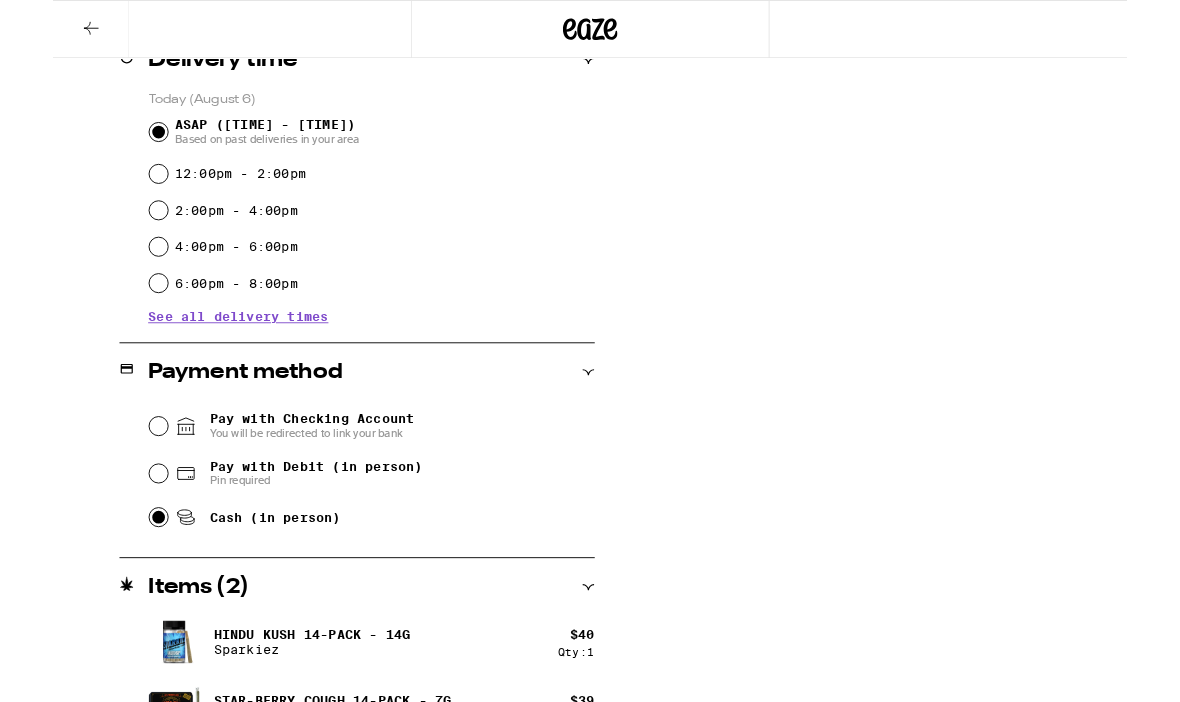radio on "true" 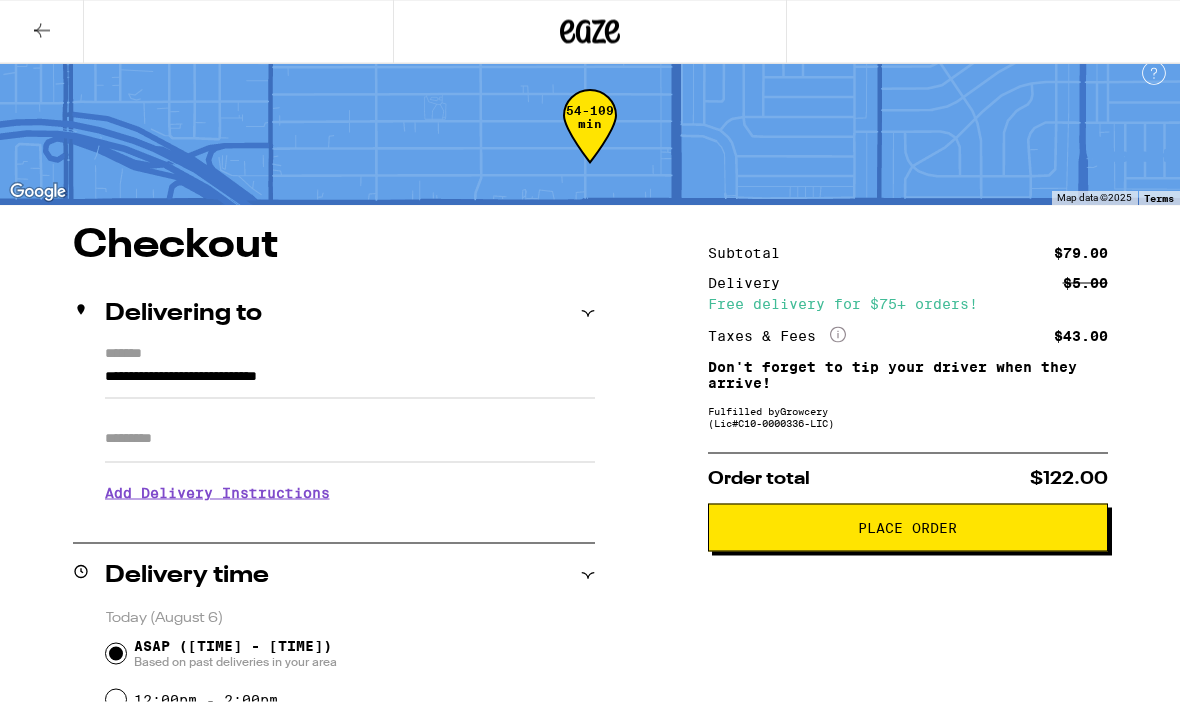 scroll, scrollTop: 0, scrollLeft: 0, axis: both 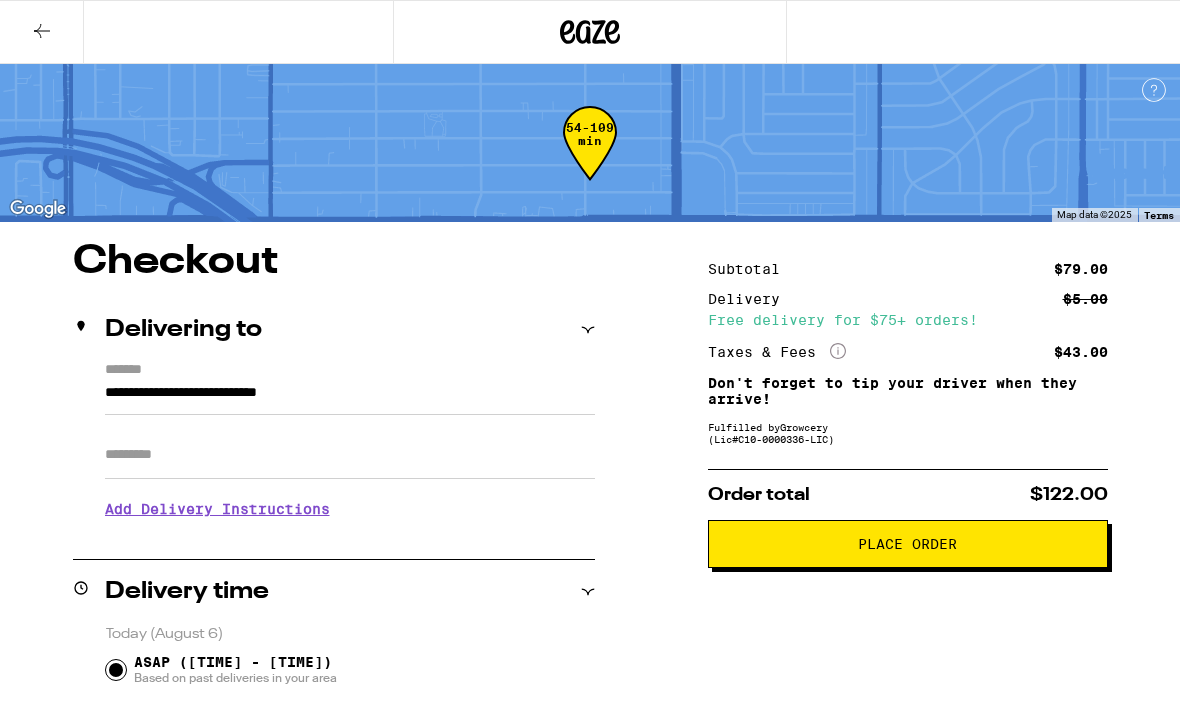 click on "Place Order" at bounding box center [908, 544] 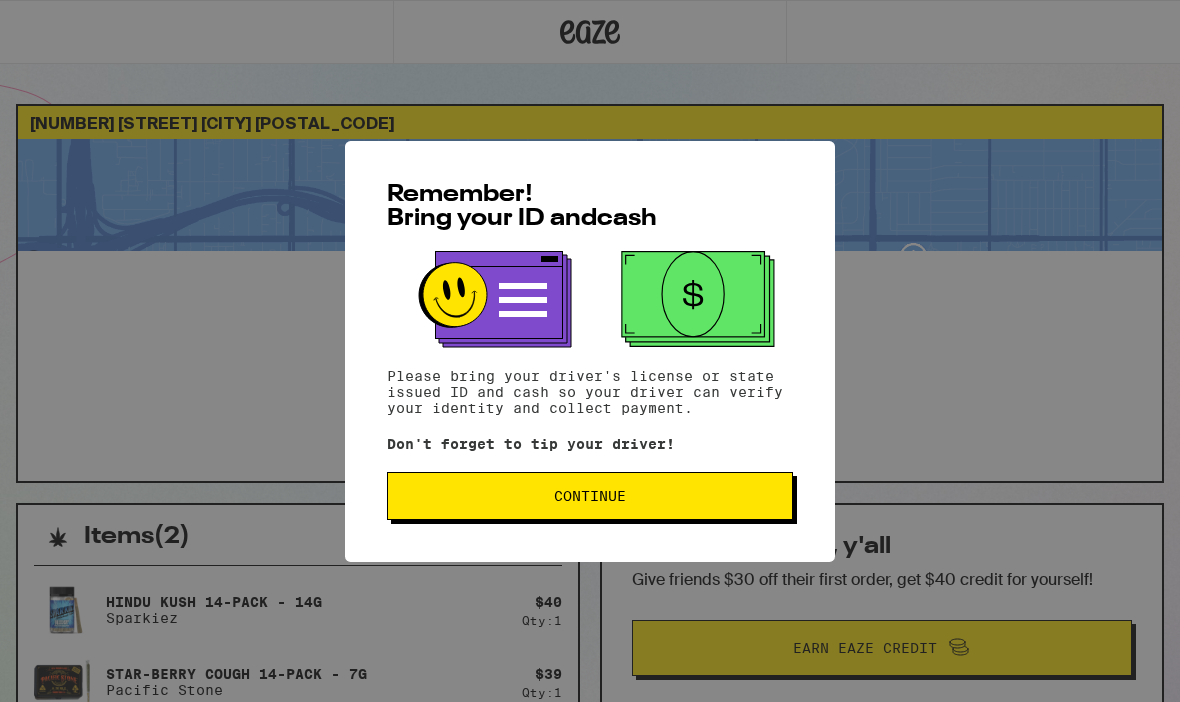 click on "Continue" at bounding box center [590, 496] 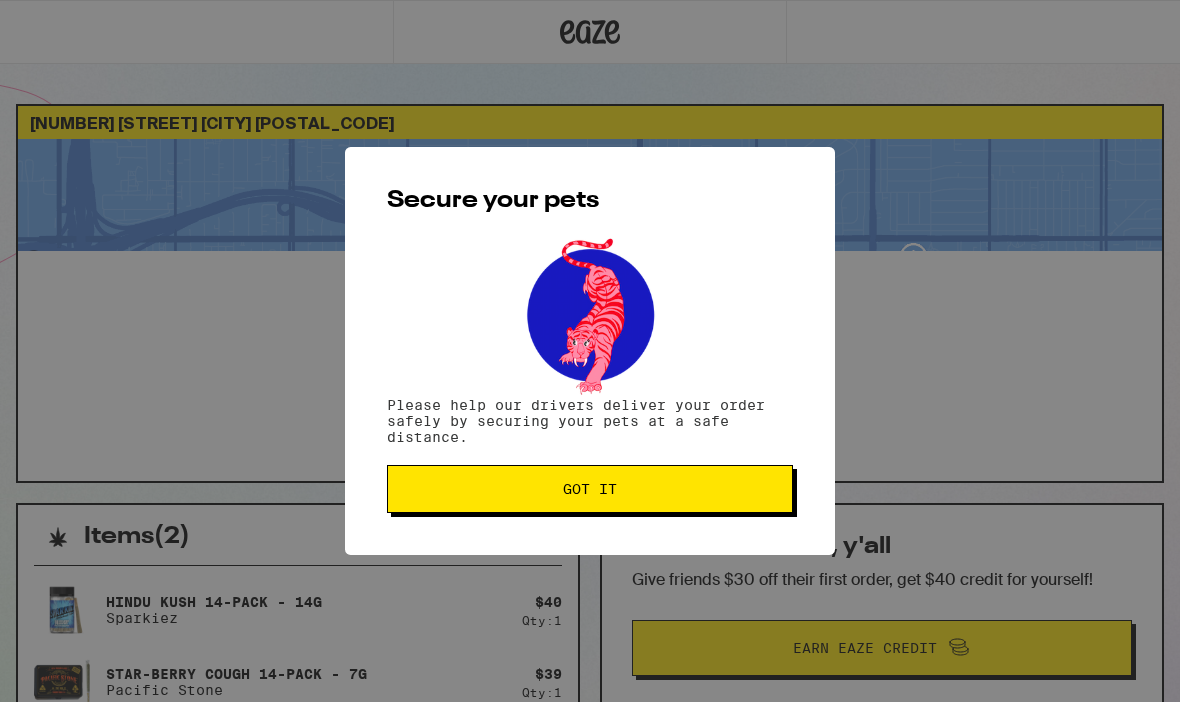 click on "Got it" at bounding box center (590, 489) 